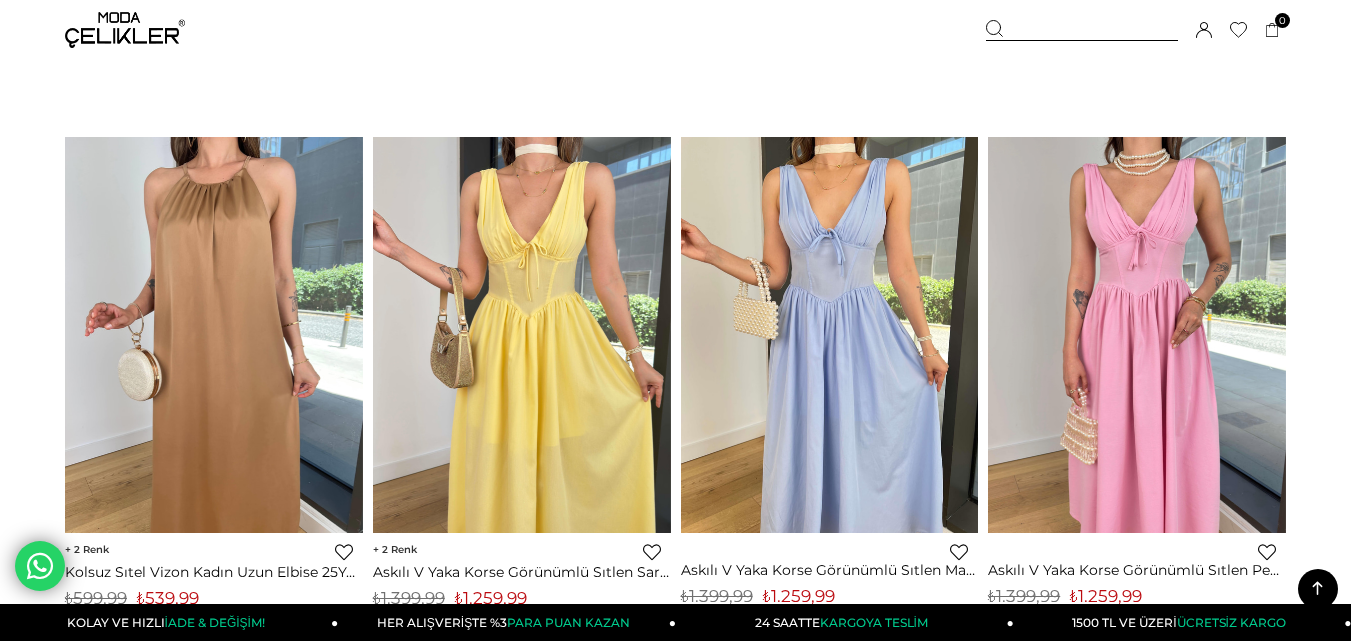 scroll, scrollTop: 699, scrollLeft: 0, axis: vertical 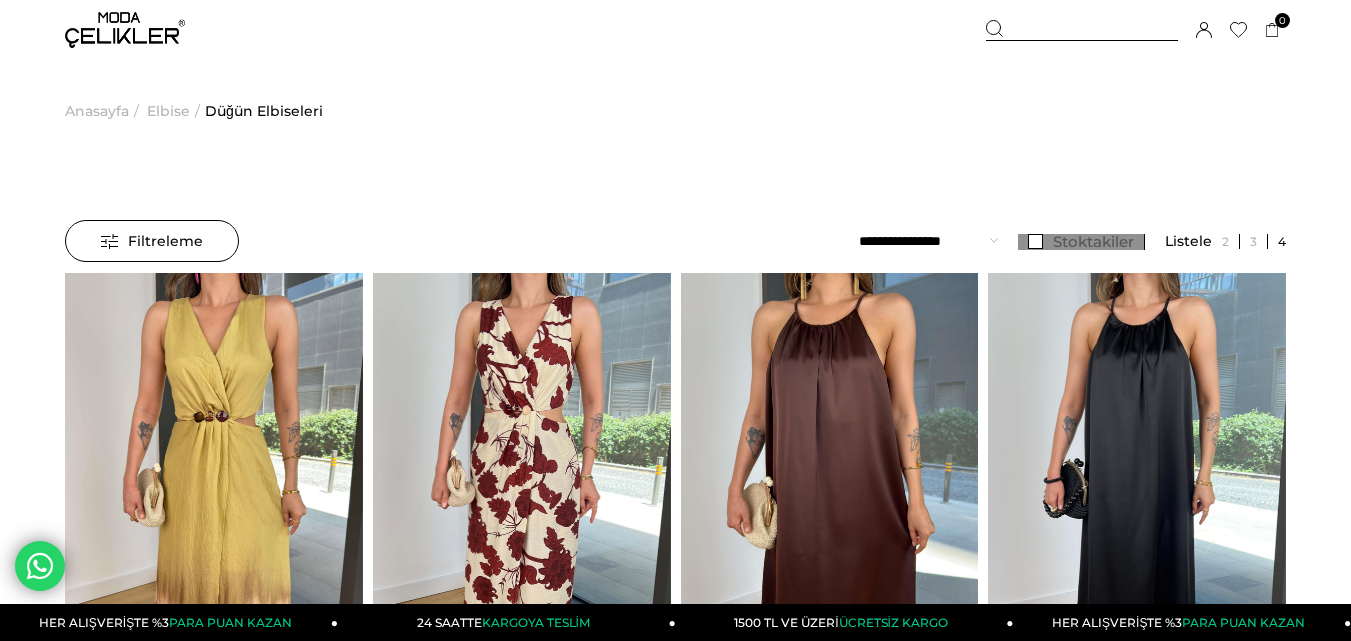 click on "Stoktakiler" at bounding box center [1081, 242] 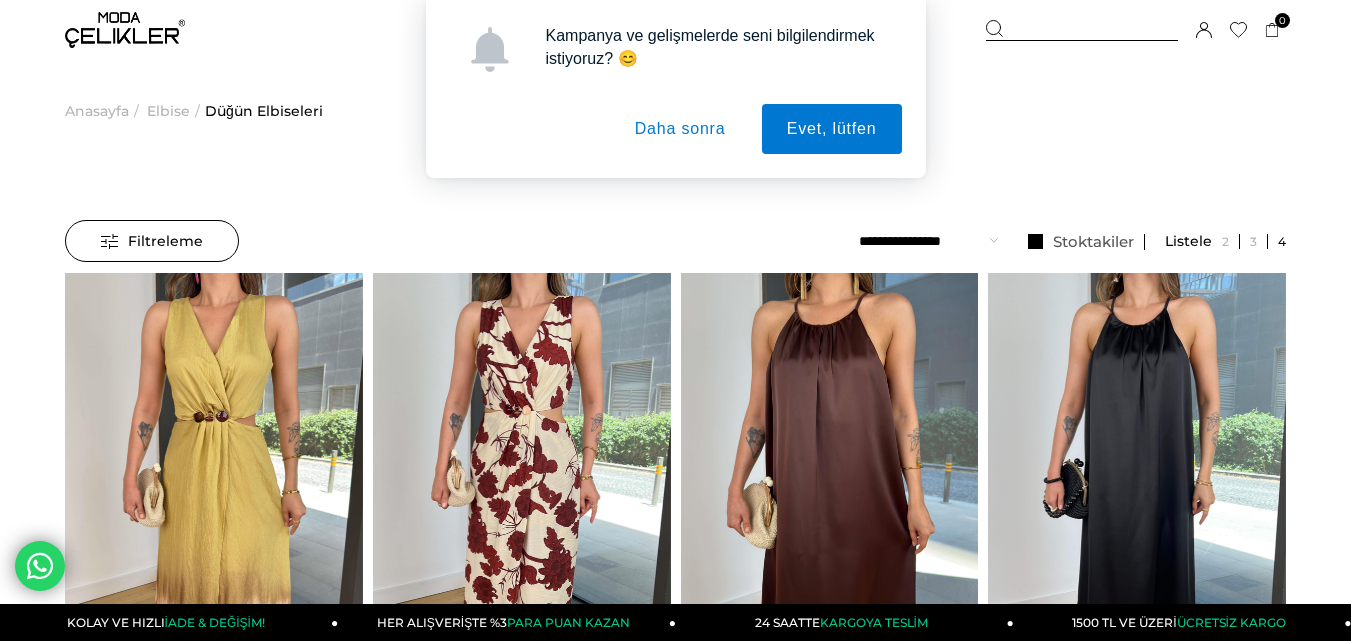 click on "Daha sonra" at bounding box center [680, 129] 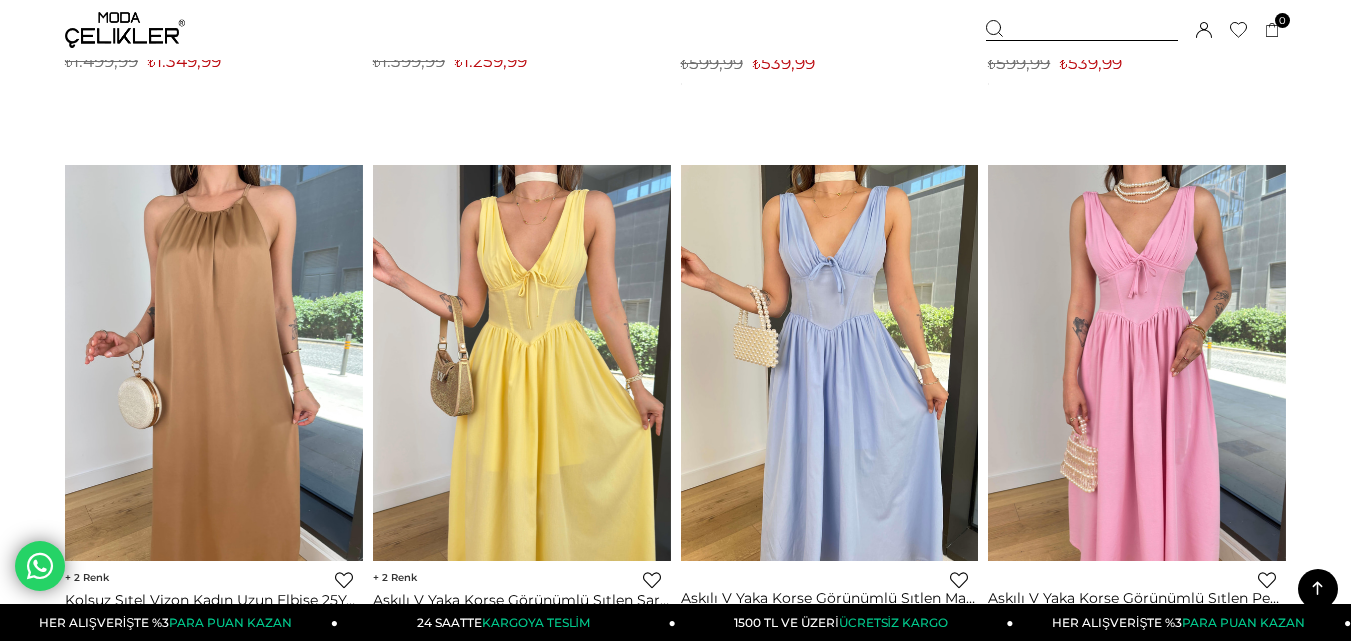 scroll, scrollTop: 0, scrollLeft: 0, axis: both 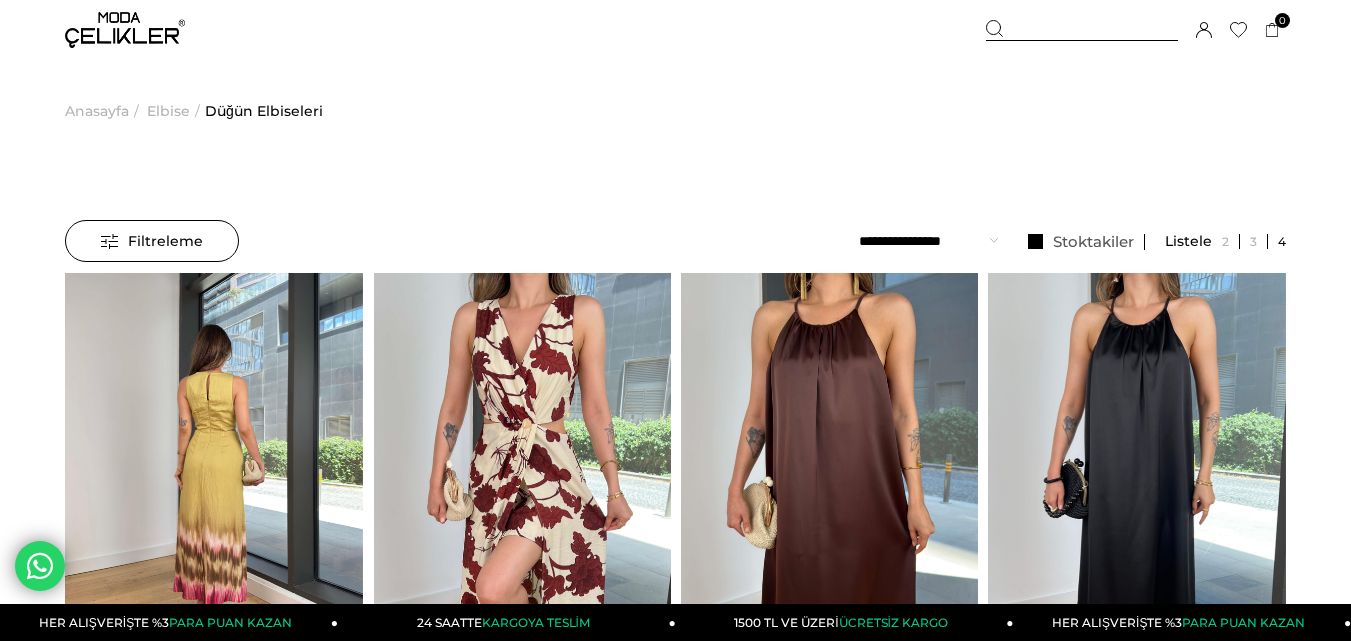 click on "Filtreleme" at bounding box center [152, 241] 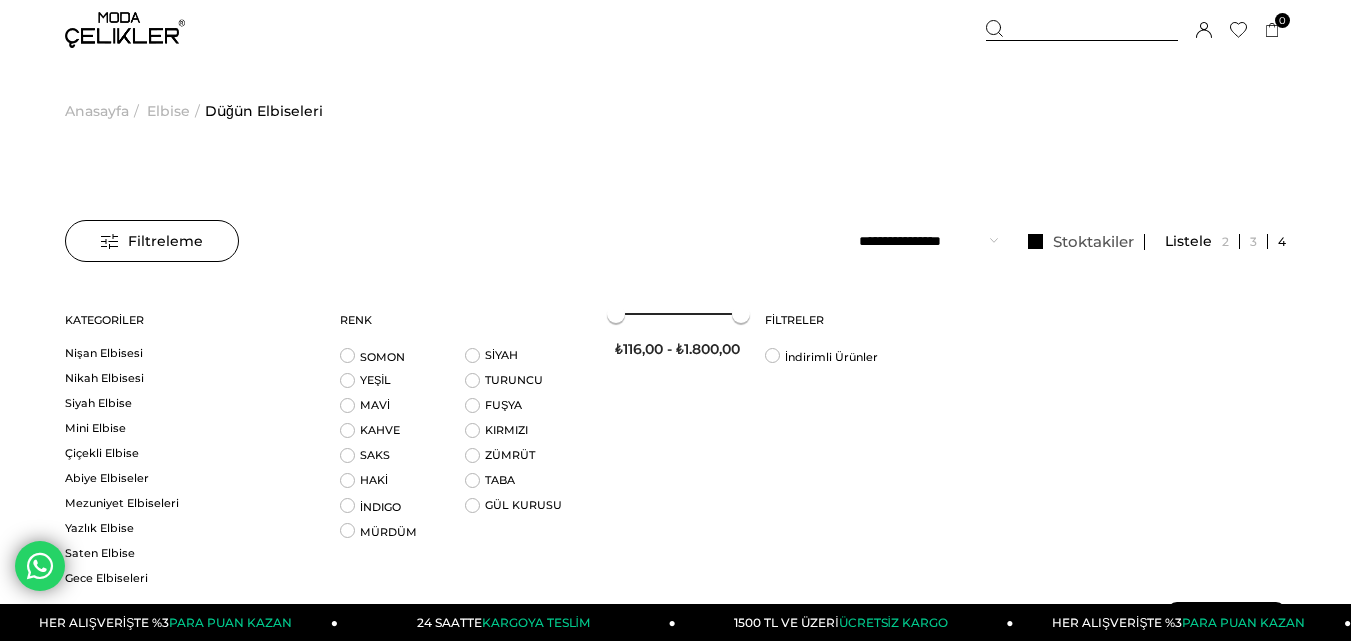 scroll, scrollTop: 1125, scrollLeft: 0, axis: vertical 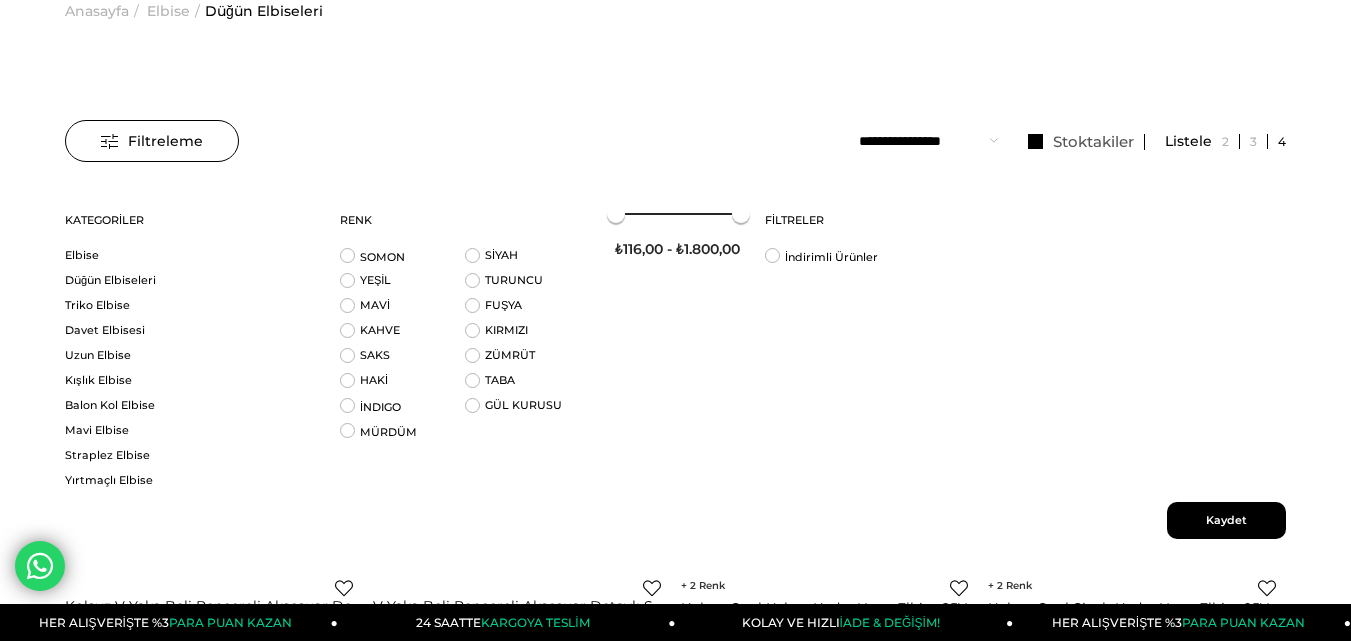 click on "Filtreleme" at bounding box center (152, 141) 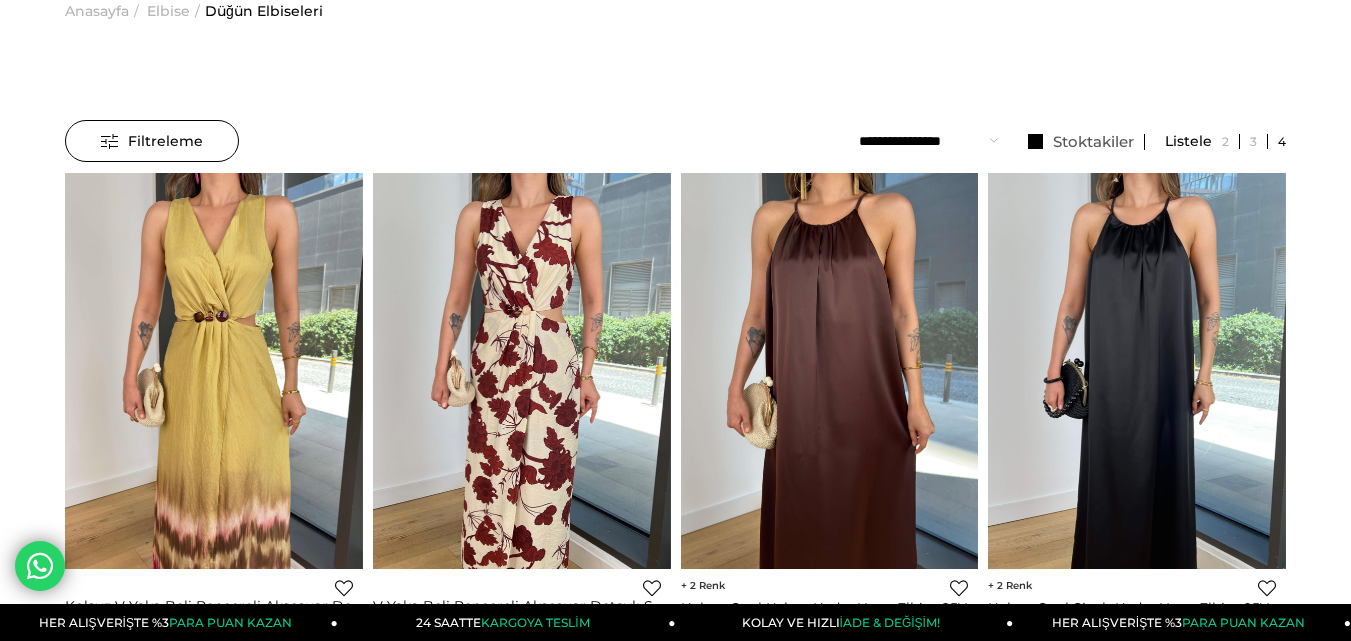 click on "**********" at bounding box center [928, 141] 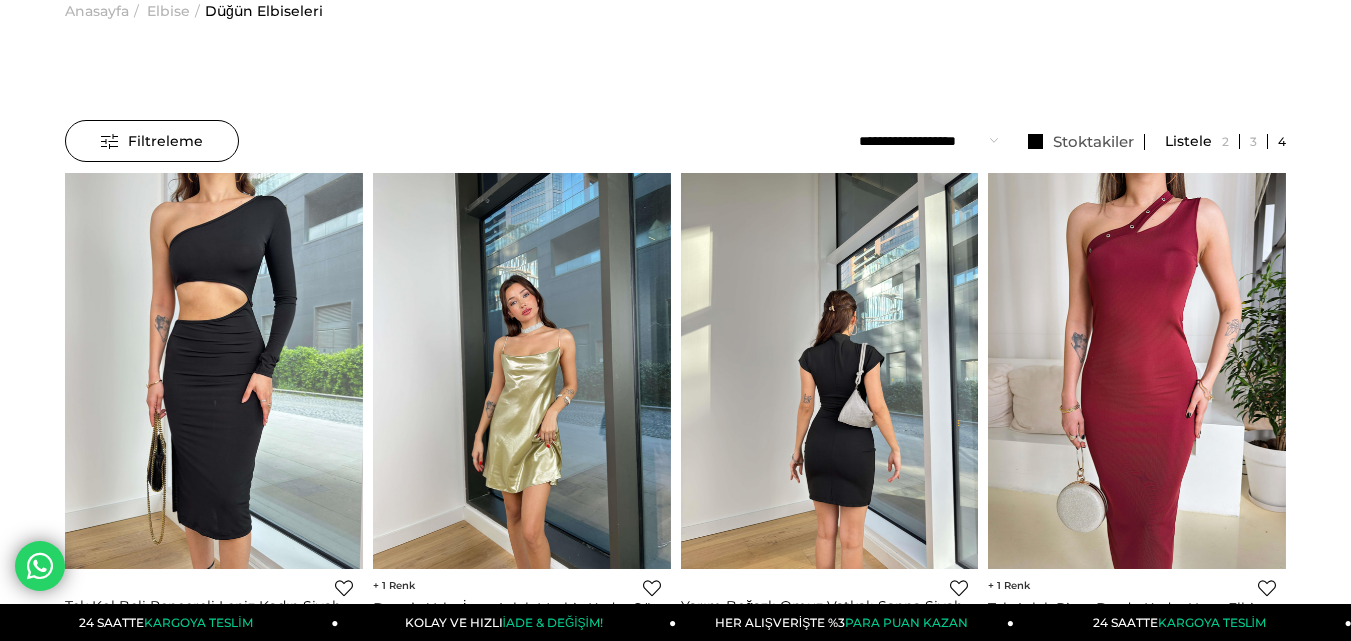 scroll, scrollTop: 200, scrollLeft: 0, axis: vertical 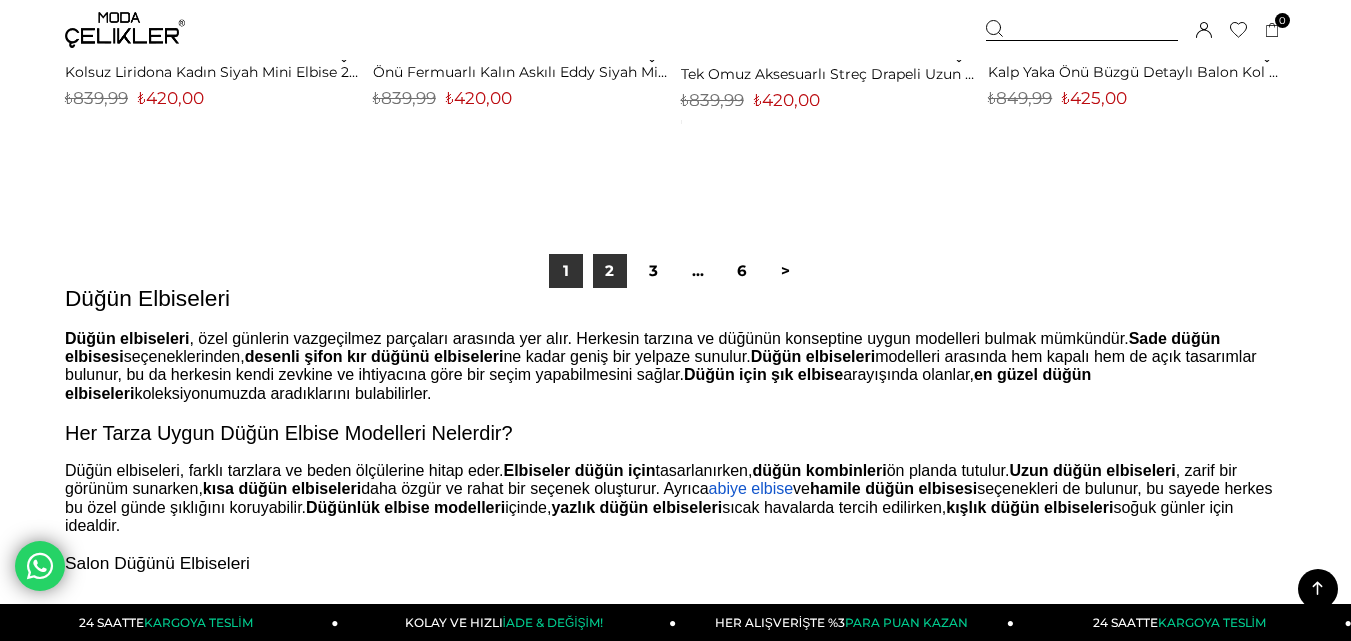 click on "2" at bounding box center (610, 271) 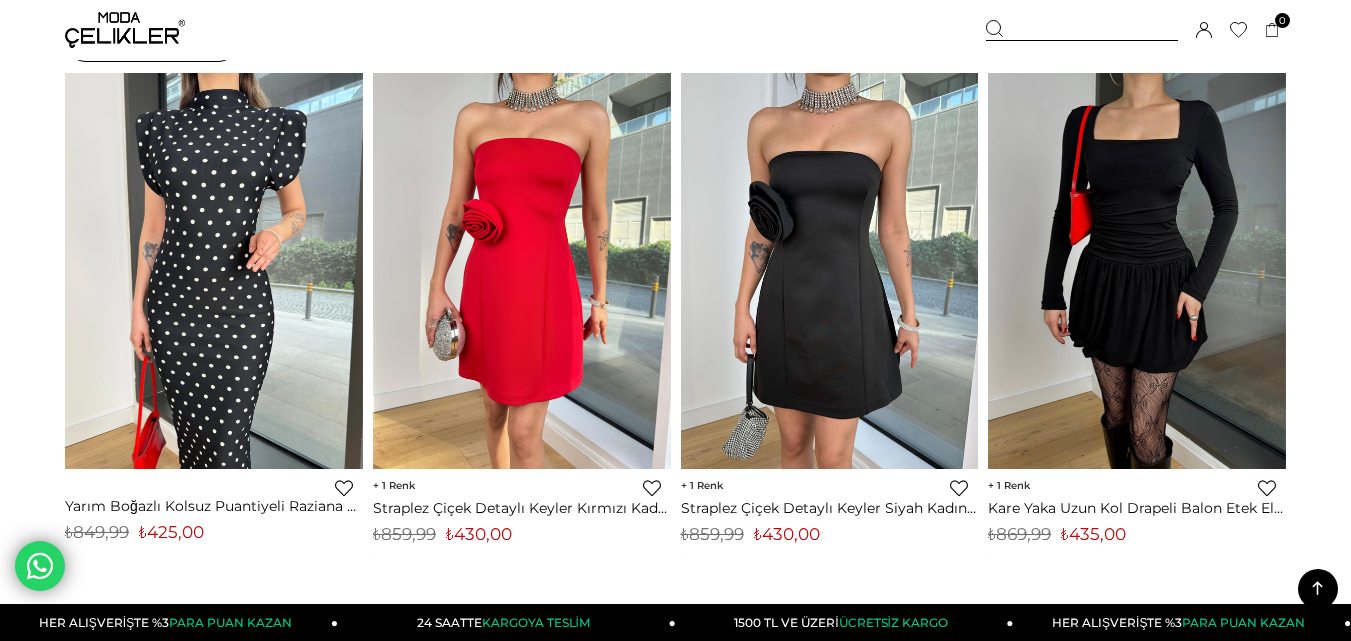 scroll, scrollTop: 700, scrollLeft: 0, axis: vertical 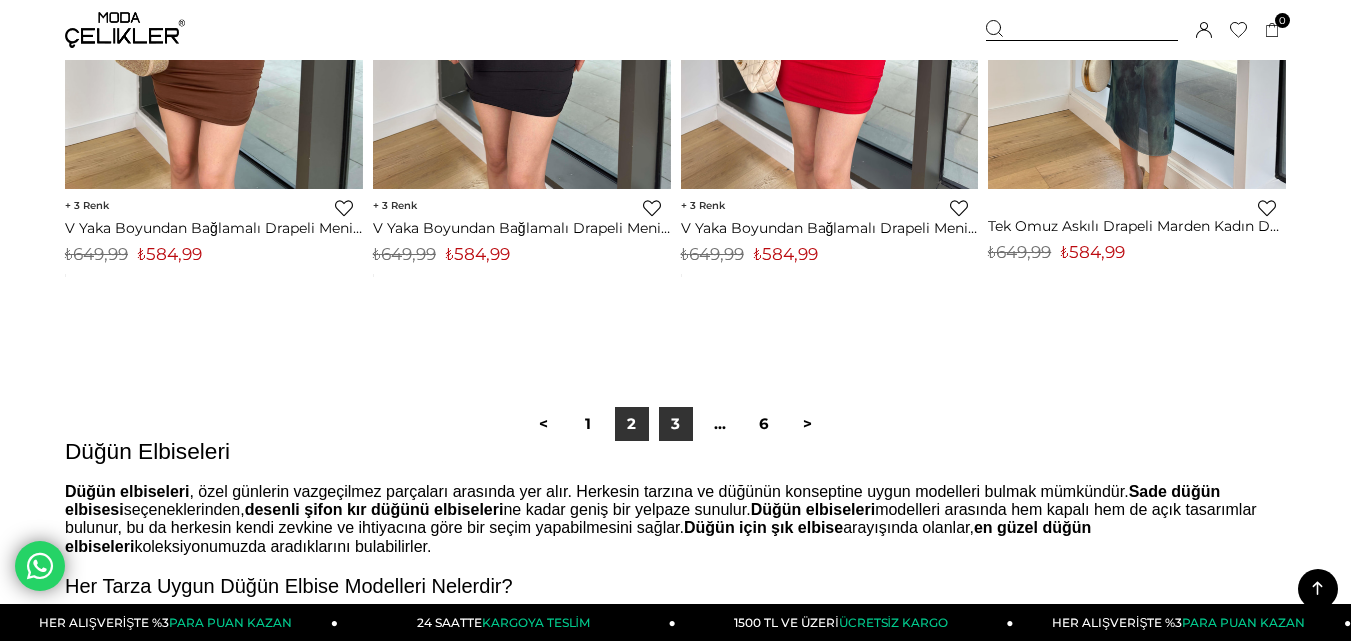 click on "3" at bounding box center [676, 424] 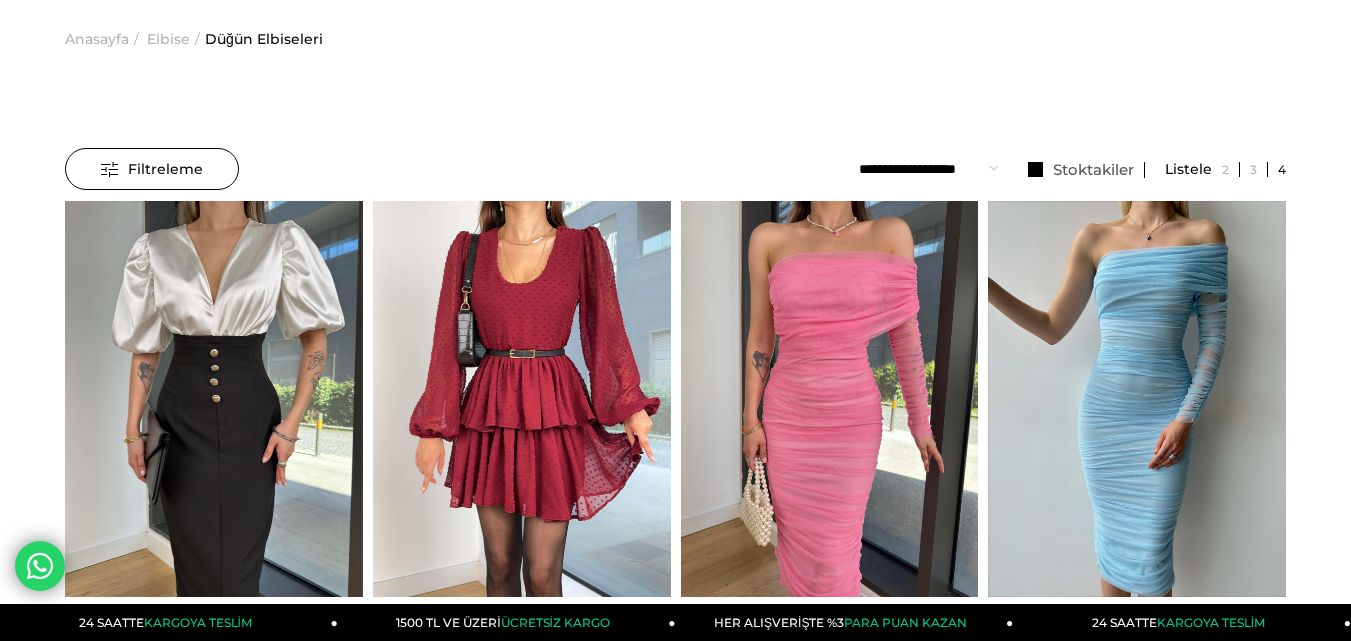 scroll, scrollTop: 100, scrollLeft: 0, axis: vertical 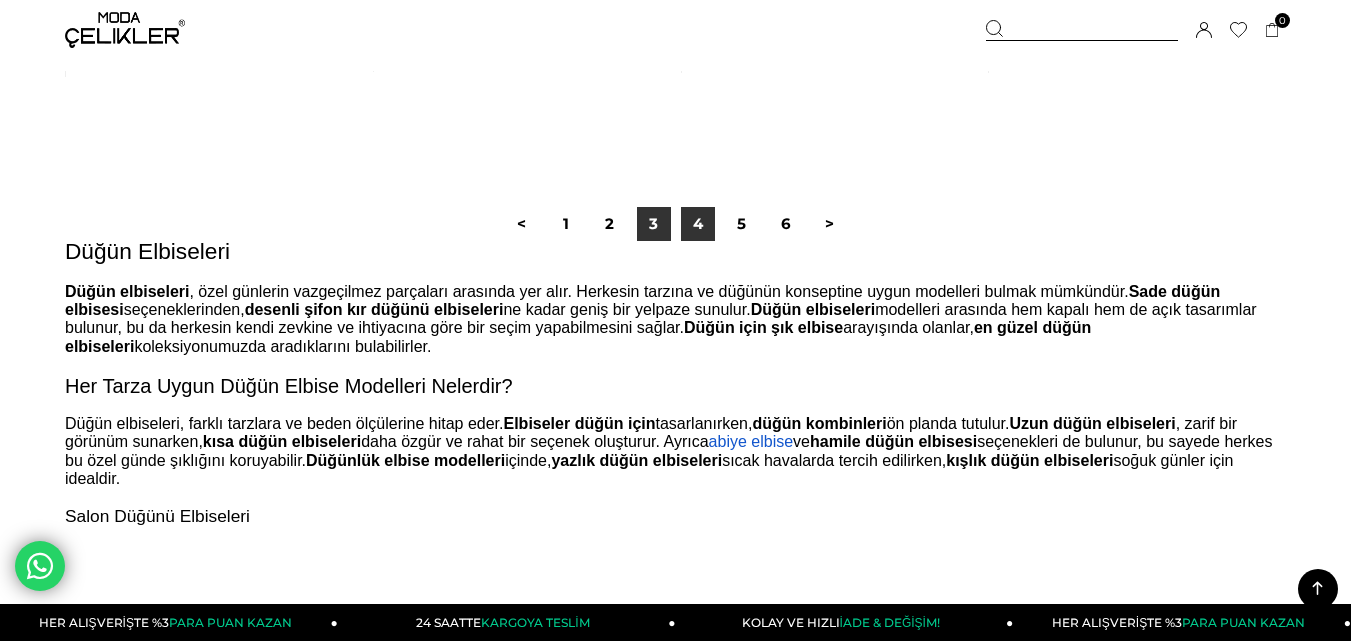 click on "4" at bounding box center [698, 224] 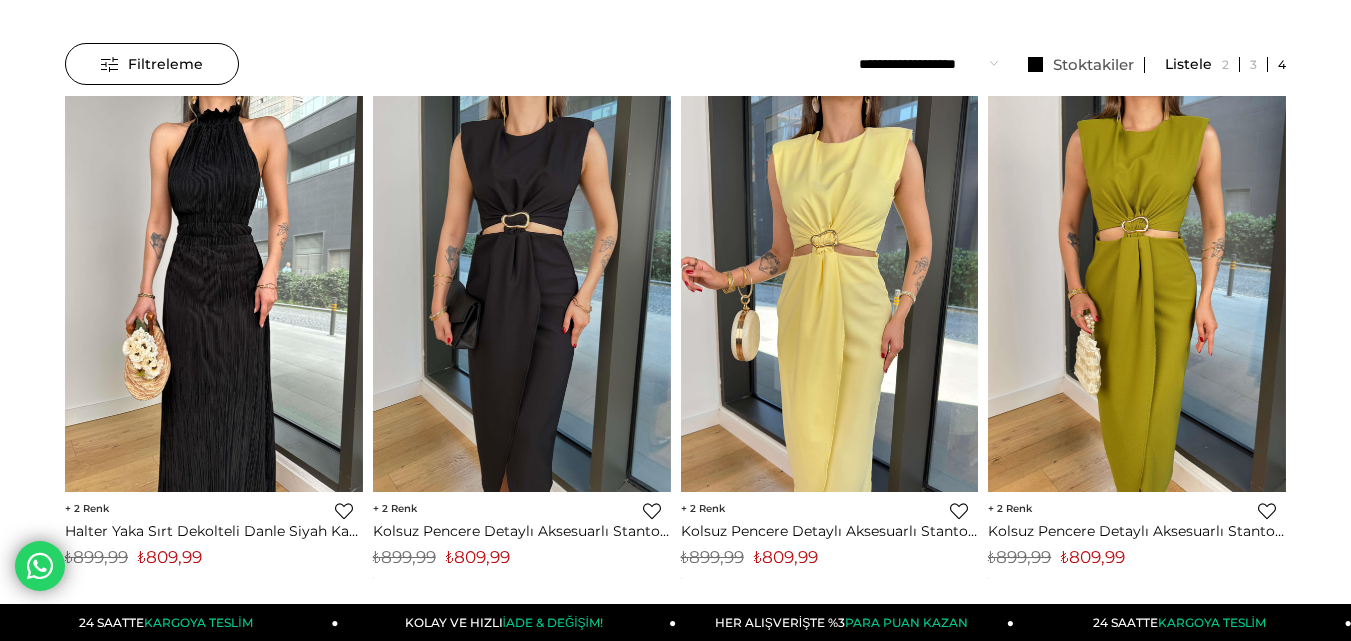 scroll, scrollTop: 200, scrollLeft: 0, axis: vertical 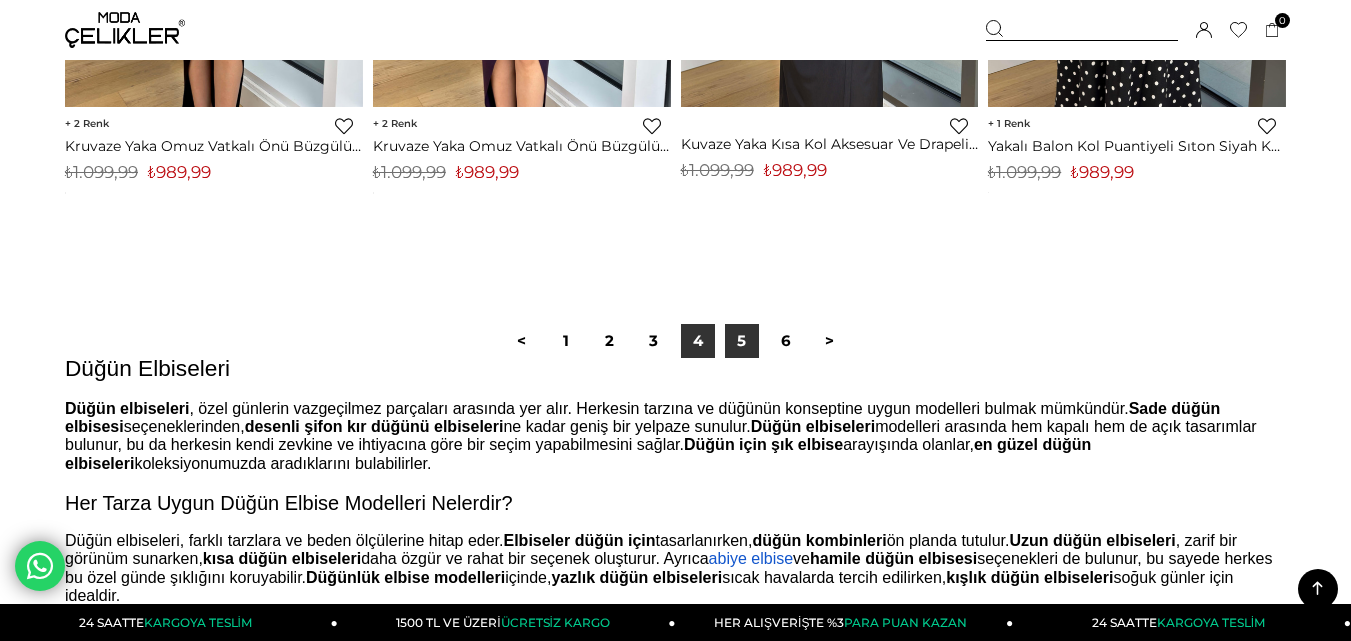 click on "5" at bounding box center [742, 341] 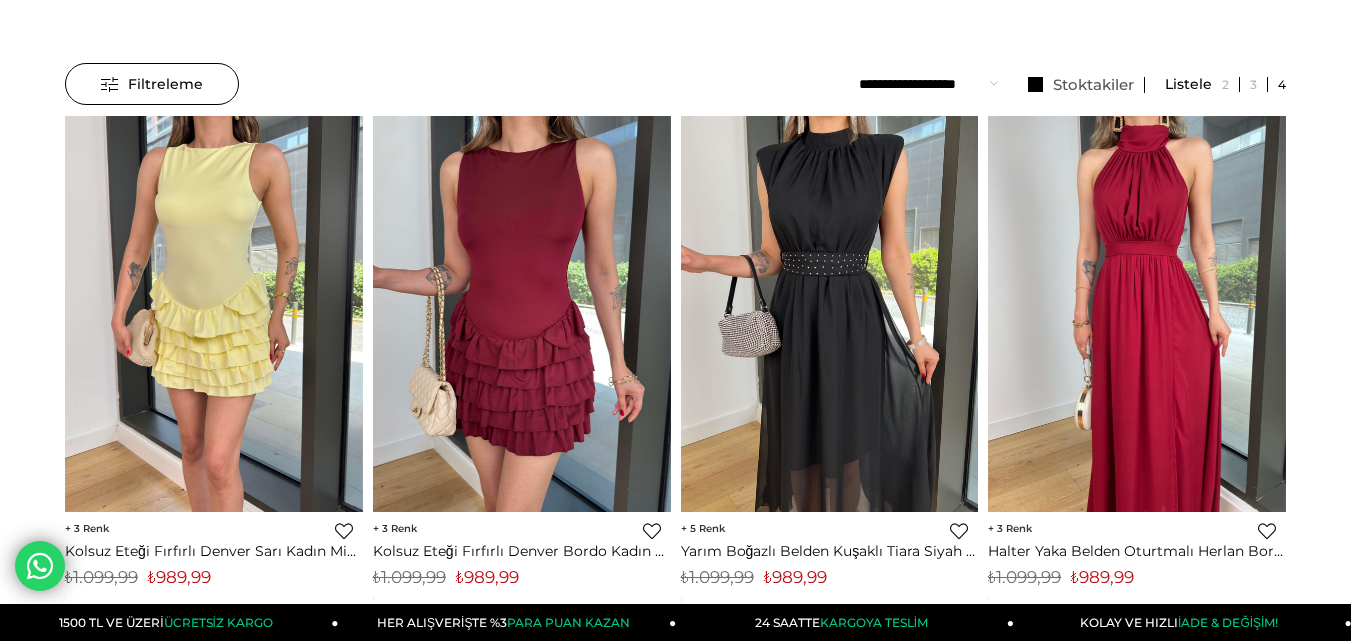 scroll, scrollTop: 200, scrollLeft: 0, axis: vertical 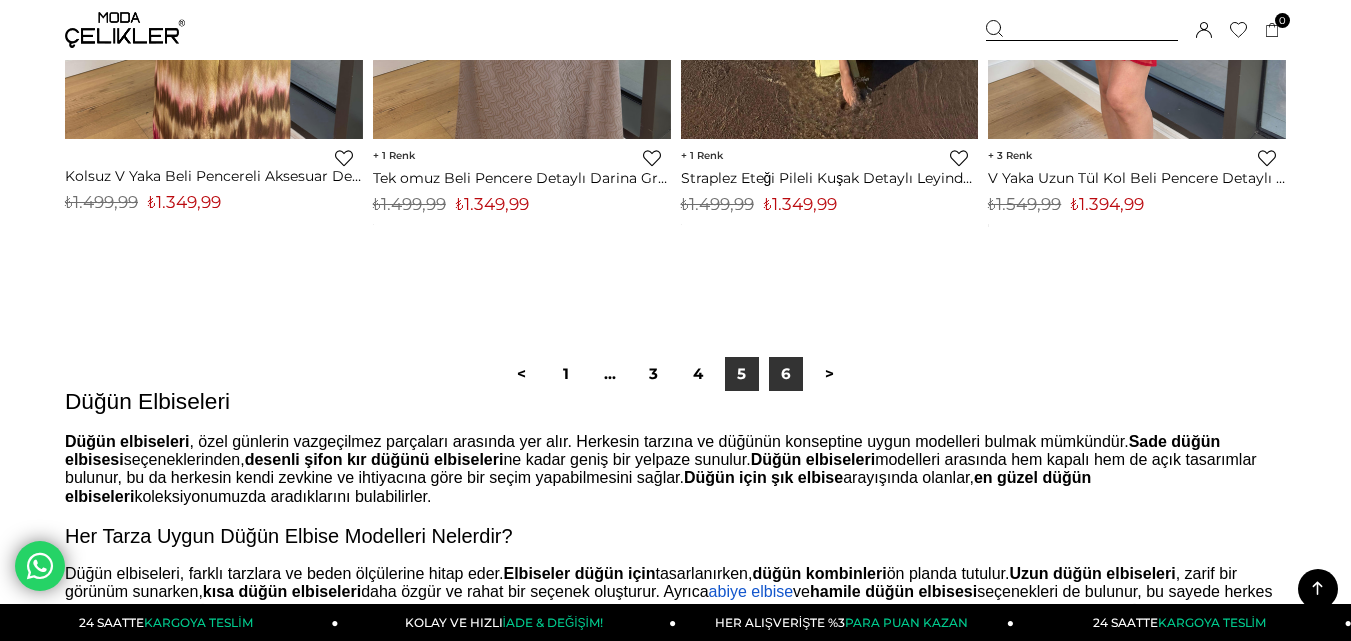 click on "6" at bounding box center [786, 374] 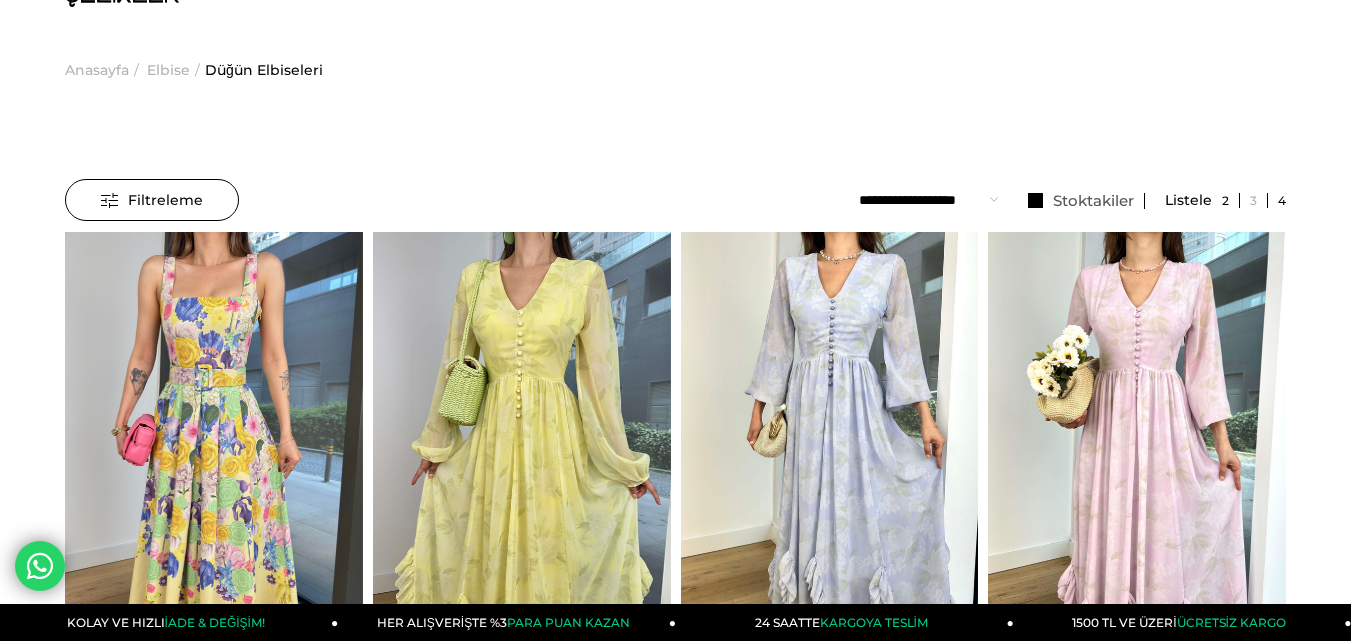 scroll, scrollTop: 200, scrollLeft: 0, axis: vertical 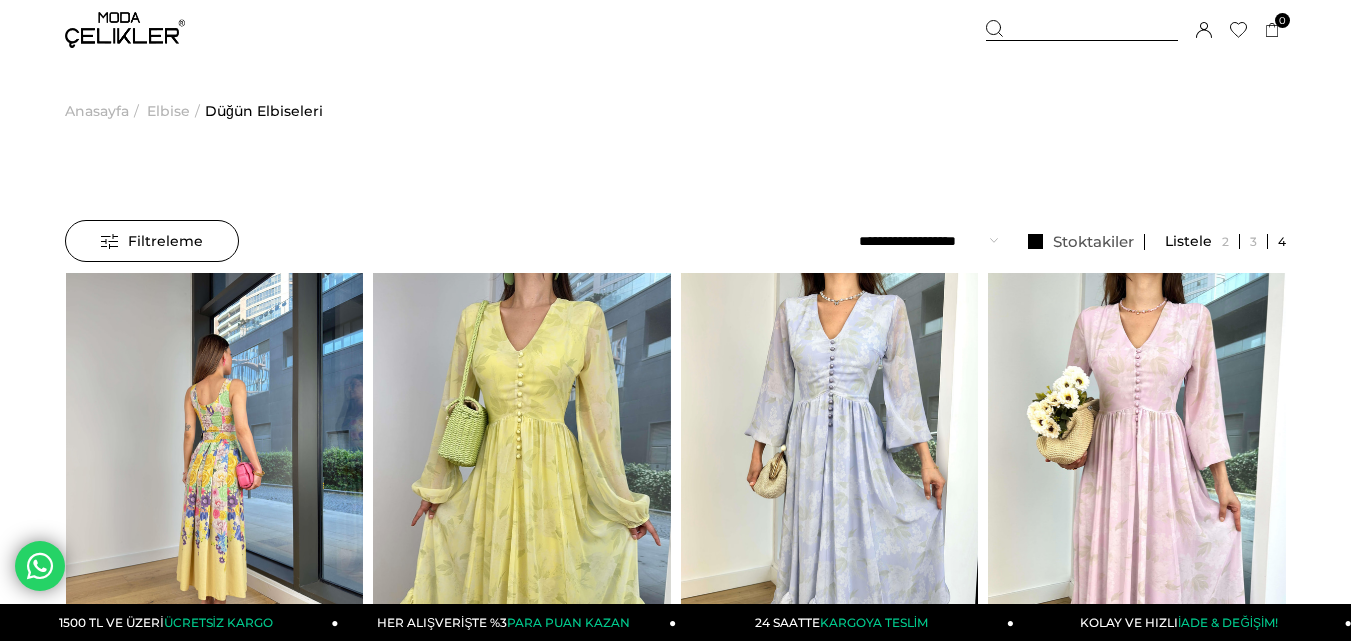 click at bounding box center [125, 30] 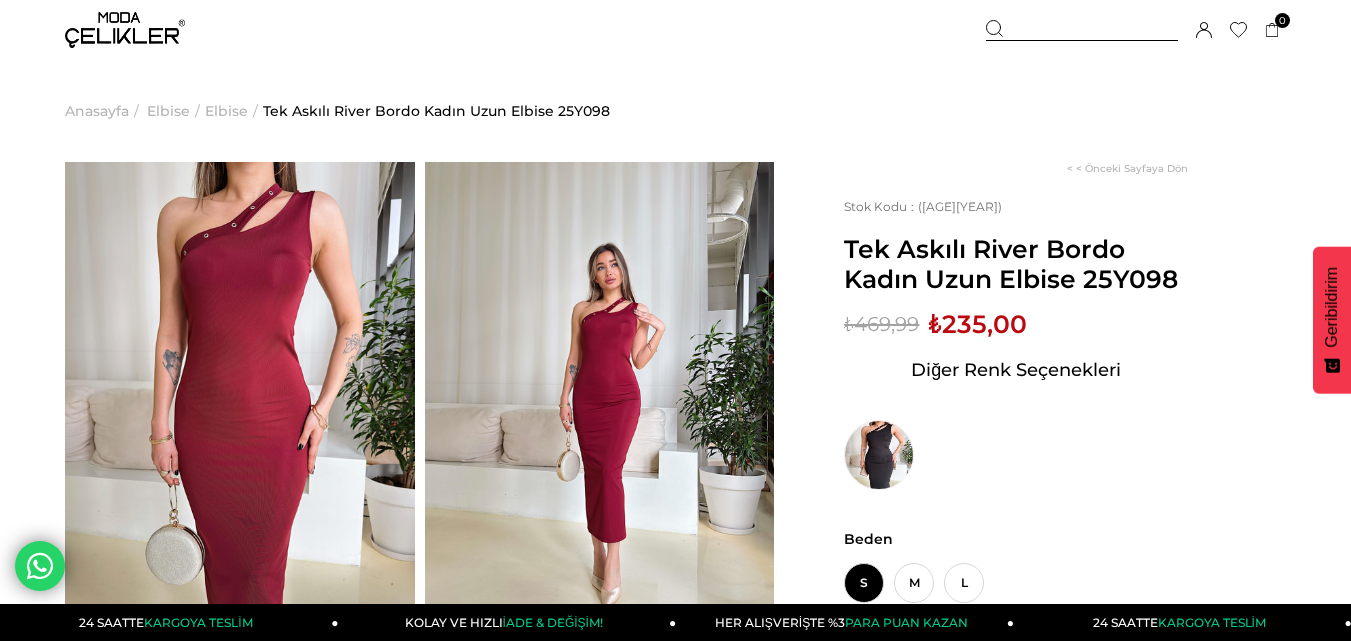 scroll, scrollTop: 0, scrollLeft: 0, axis: both 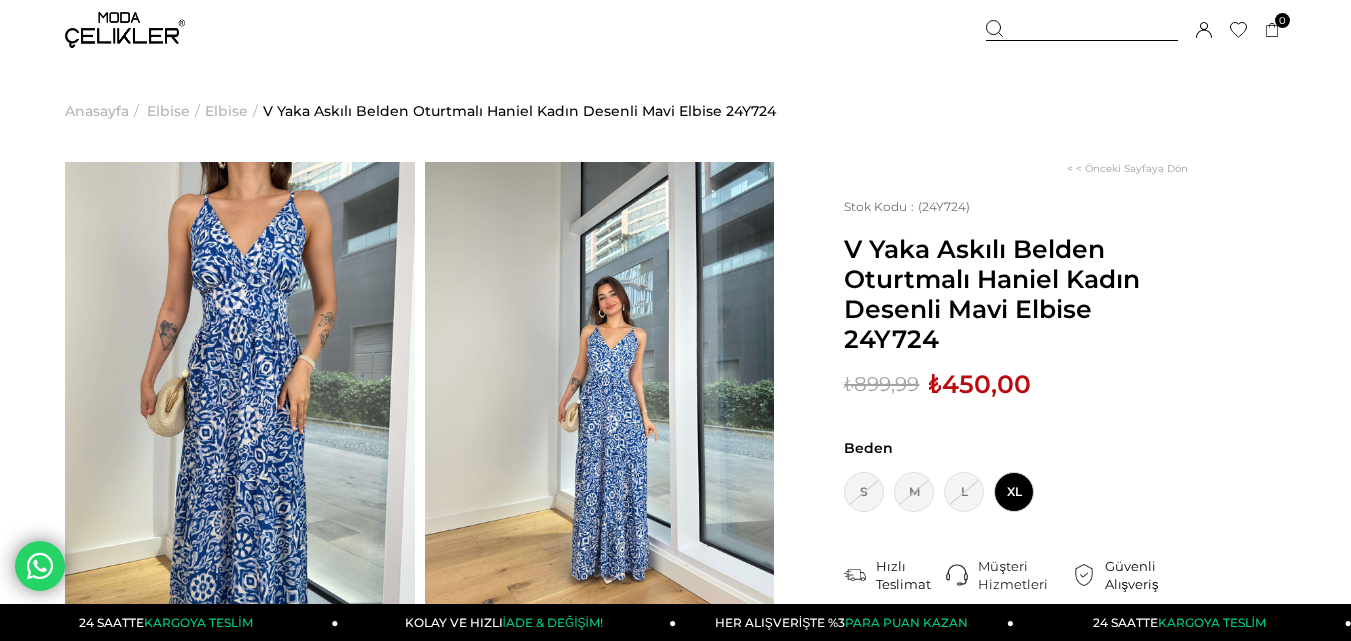 click at bounding box center [240, 395] 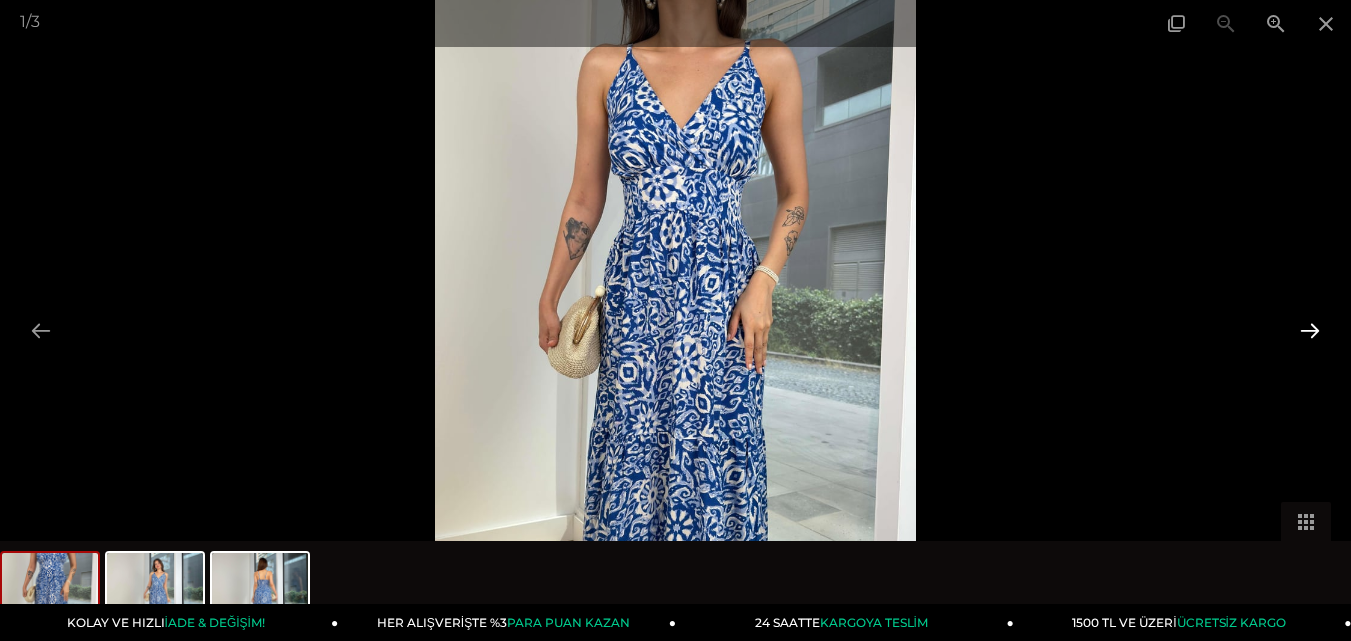 click at bounding box center (1310, 330) 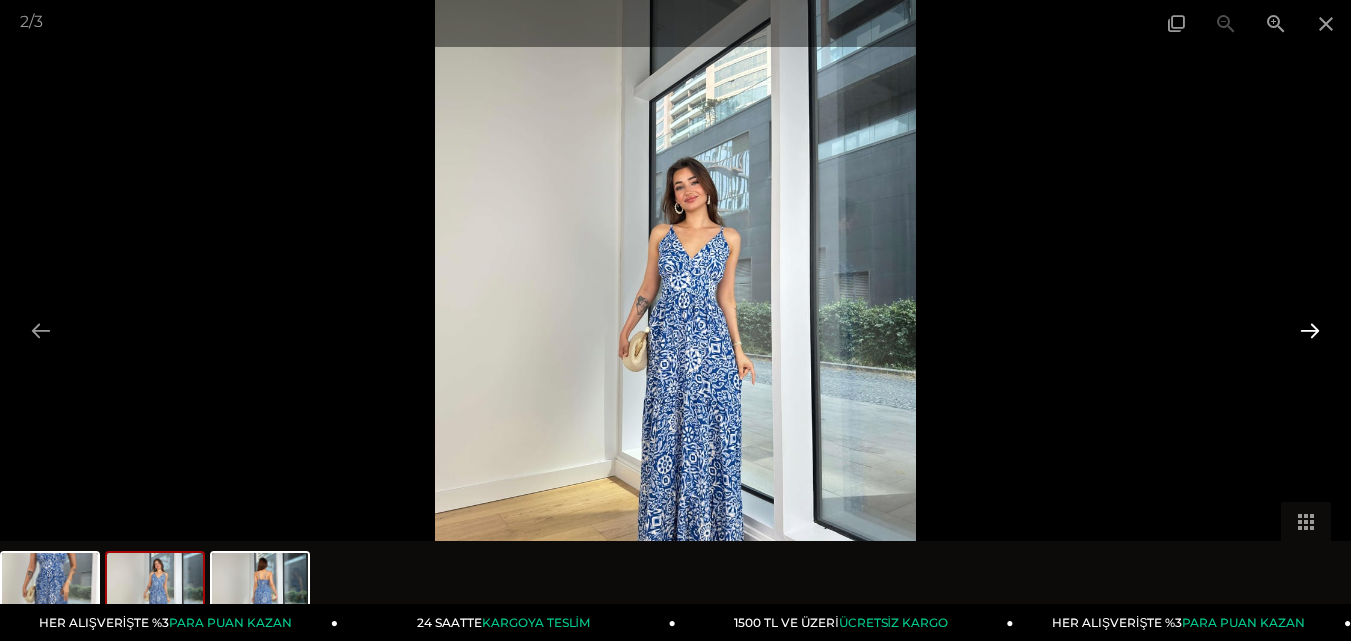 click at bounding box center (1310, 330) 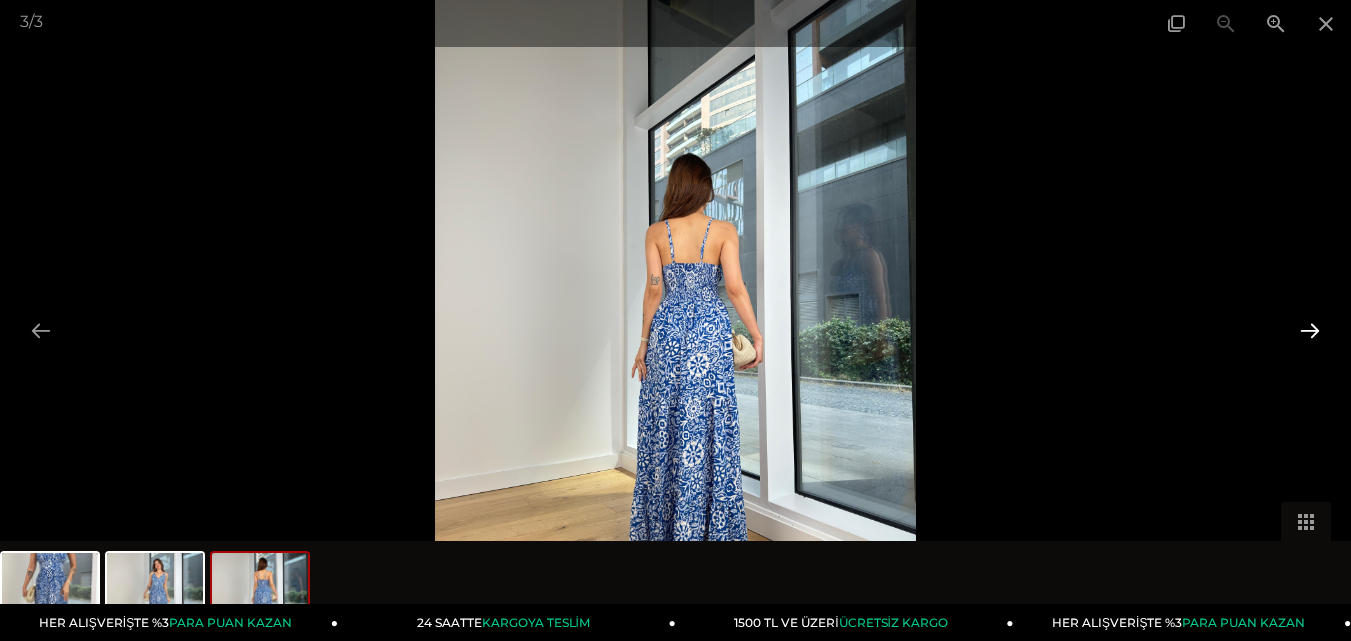 click at bounding box center [1310, 330] 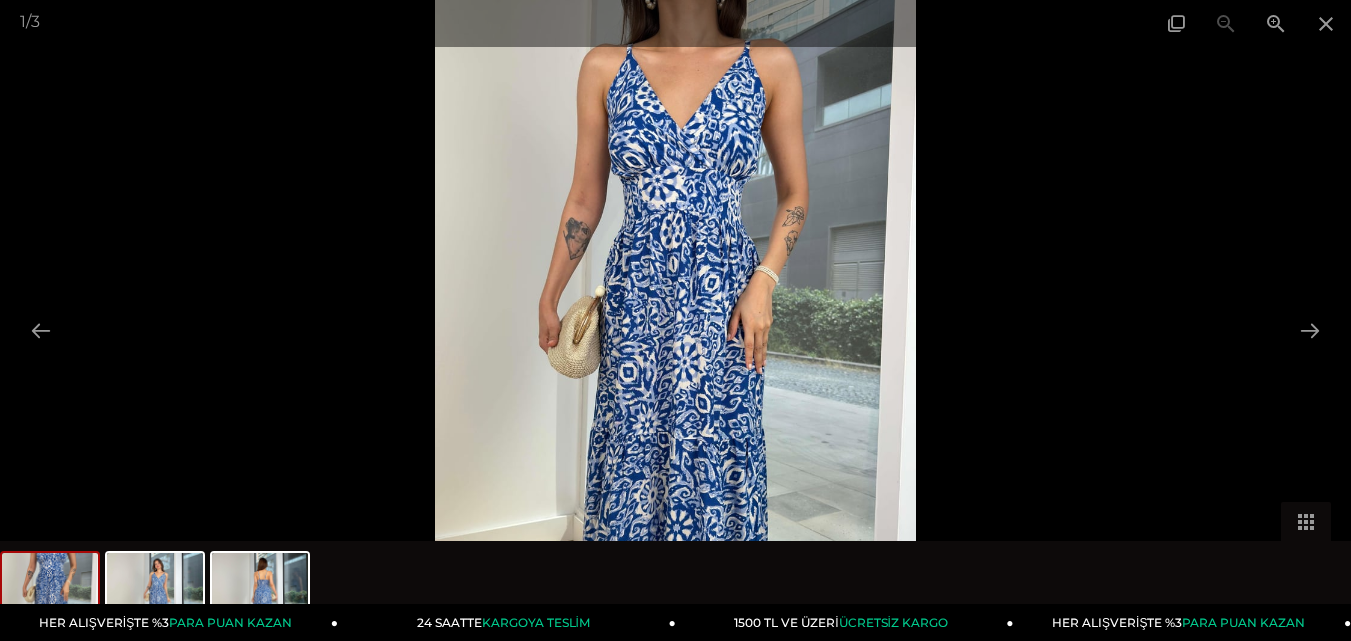 click at bounding box center (675, 320) 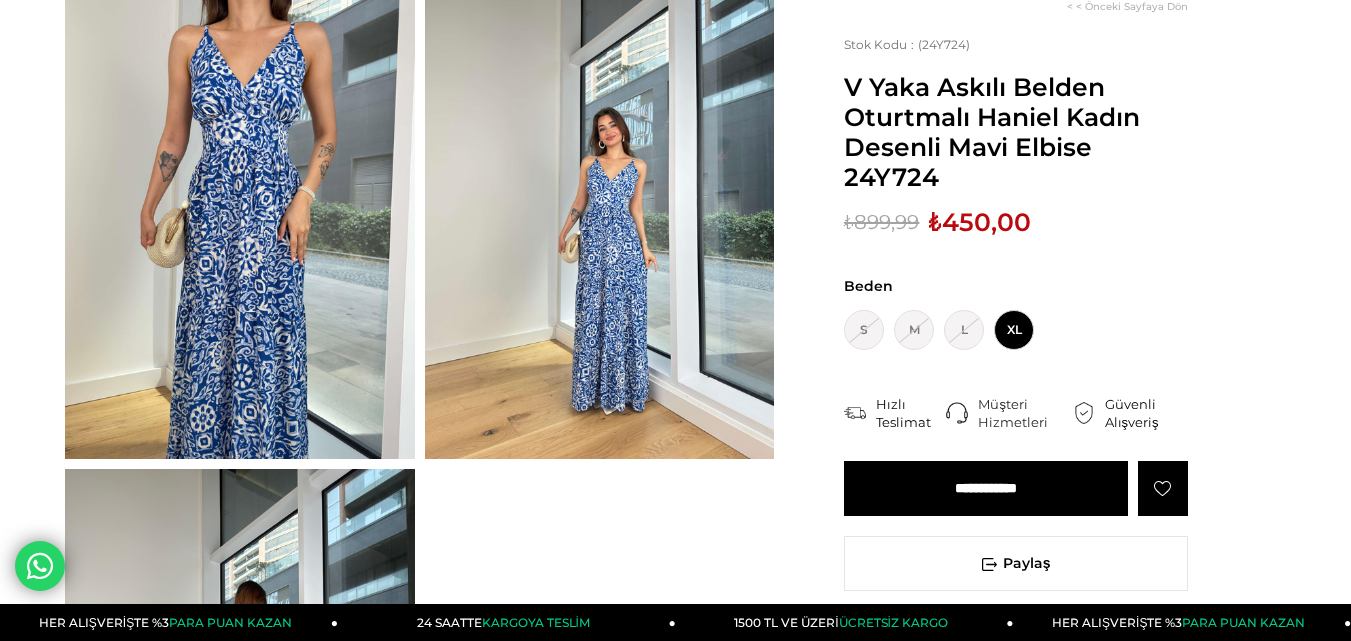 scroll, scrollTop: 200, scrollLeft: 0, axis: vertical 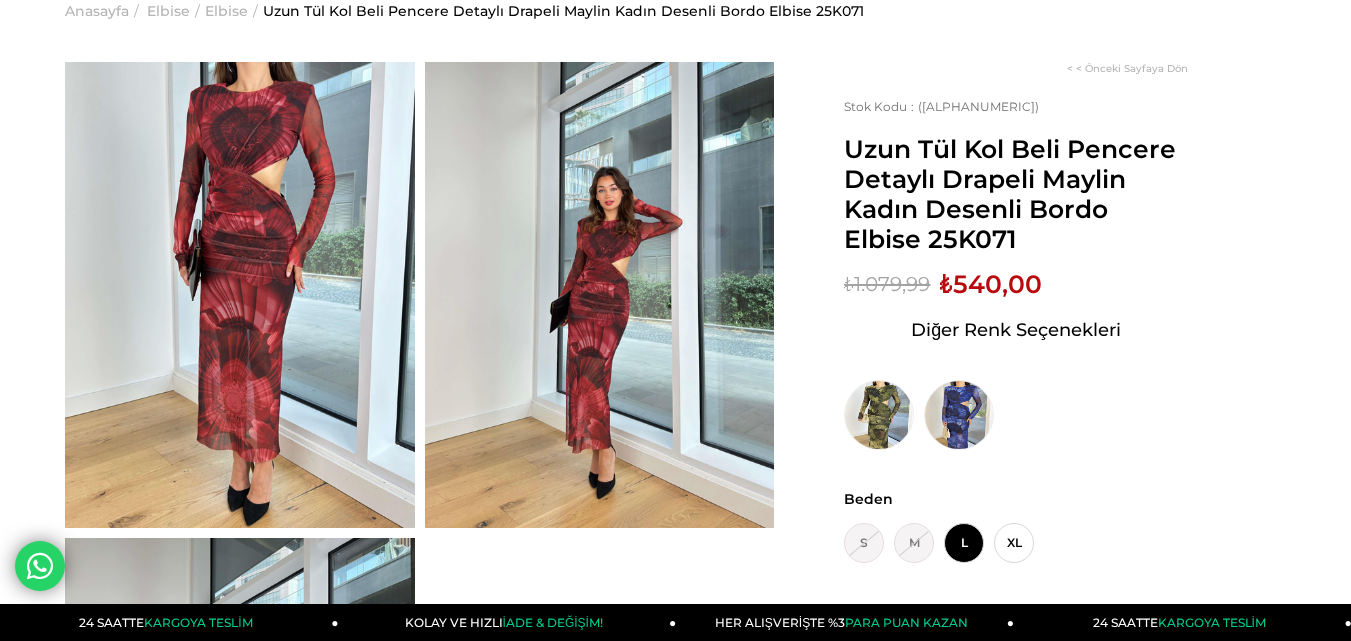 click at bounding box center [240, 295] 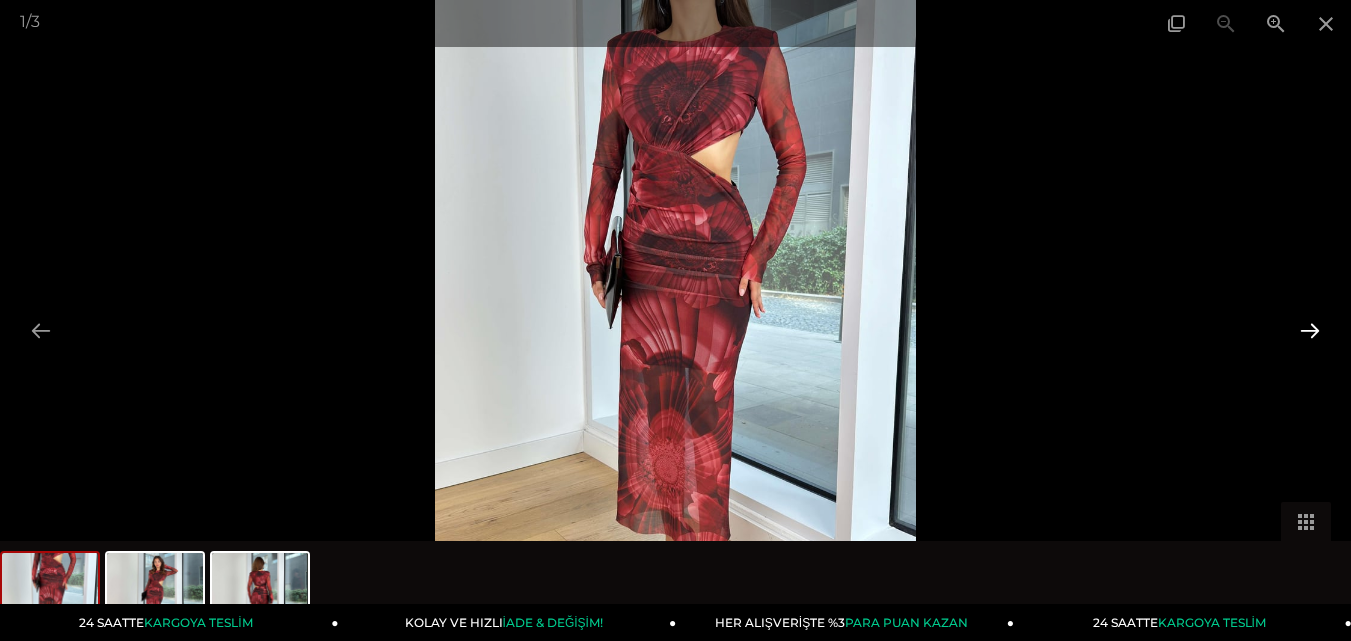 click at bounding box center [1310, 330] 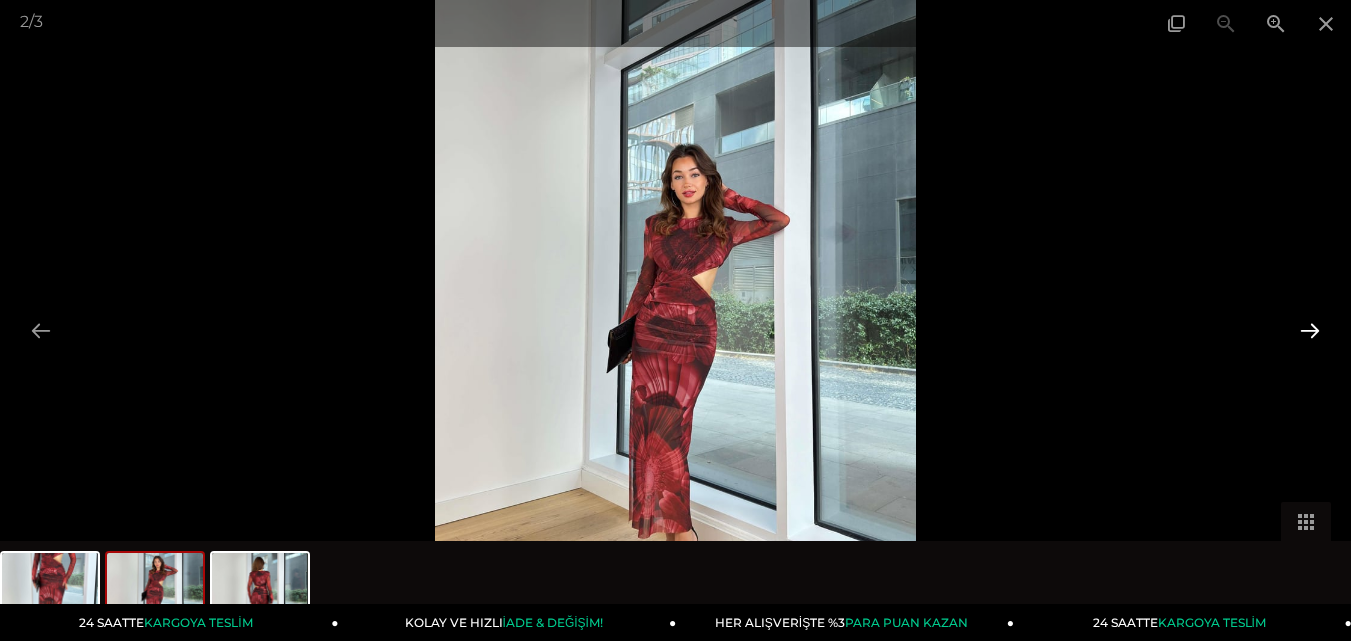 click at bounding box center [1310, 330] 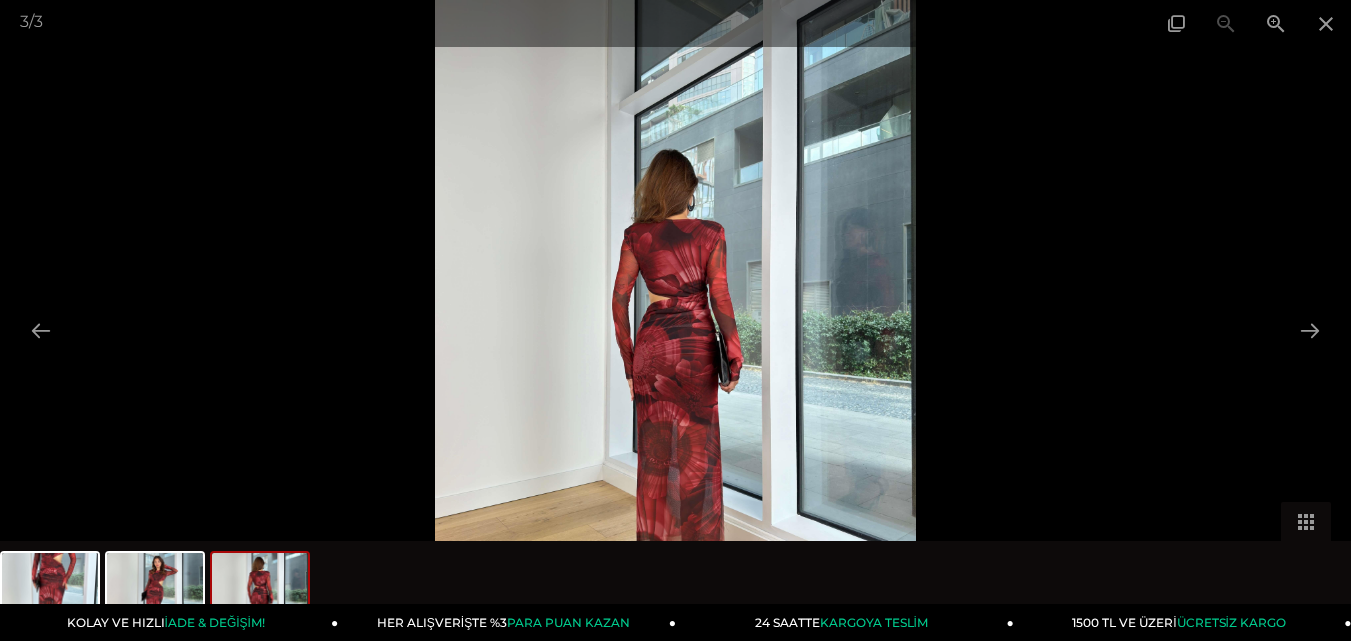 click at bounding box center (675, 320) 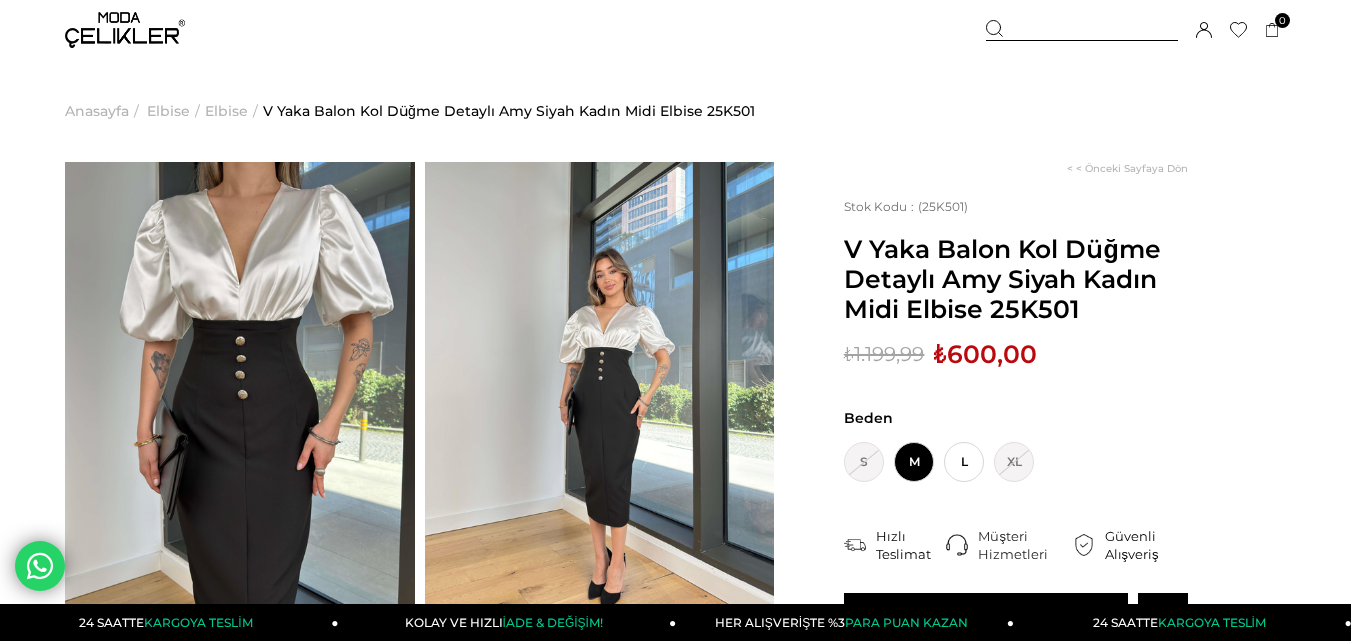 scroll, scrollTop: 0, scrollLeft: 0, axis: both 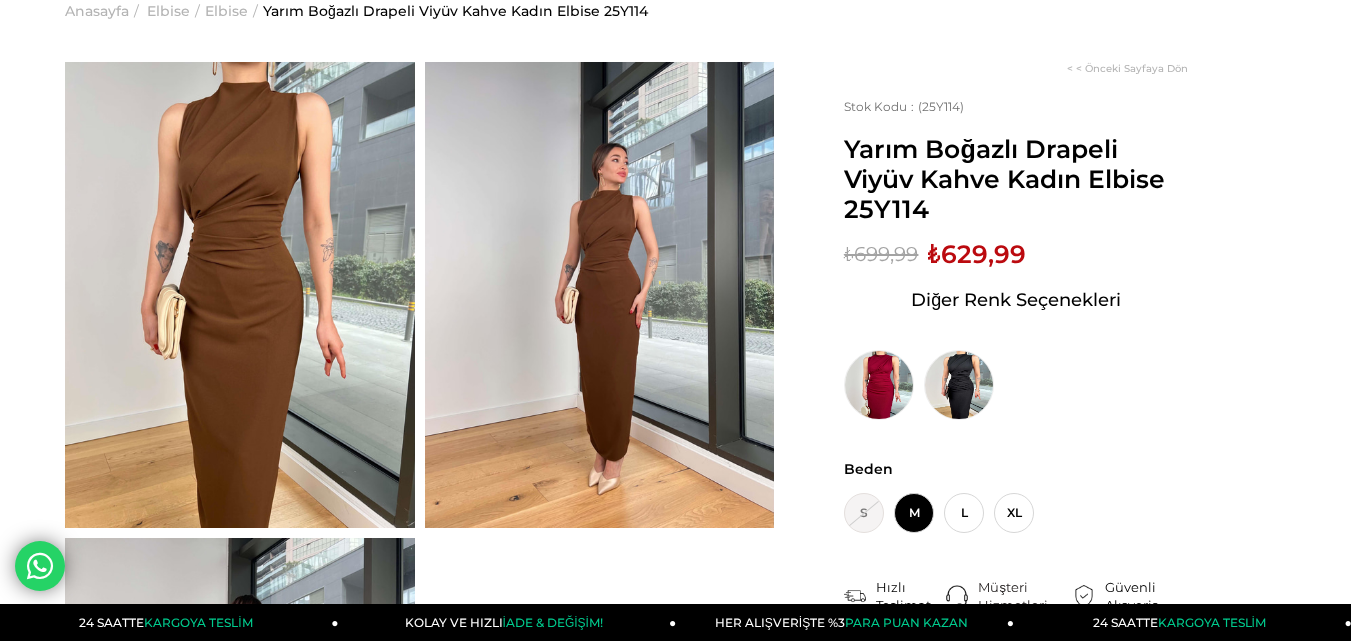 click at bounding box center (240, 295) 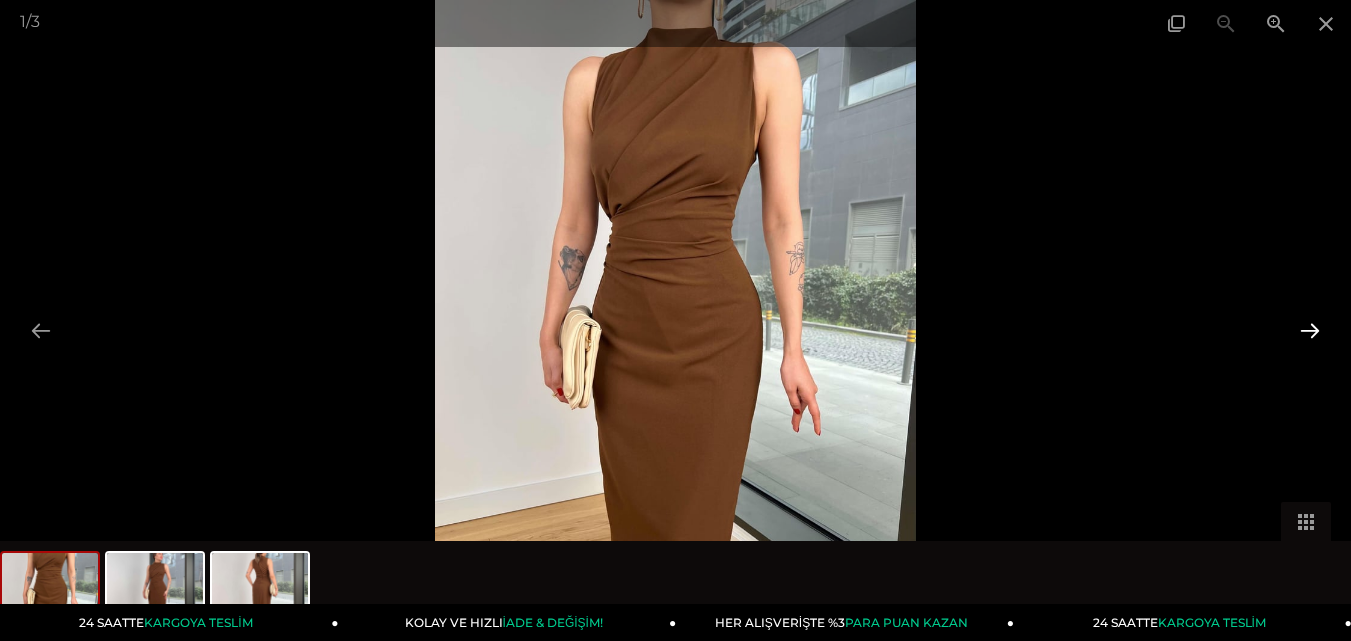 click at bounding box center (1310, 330) 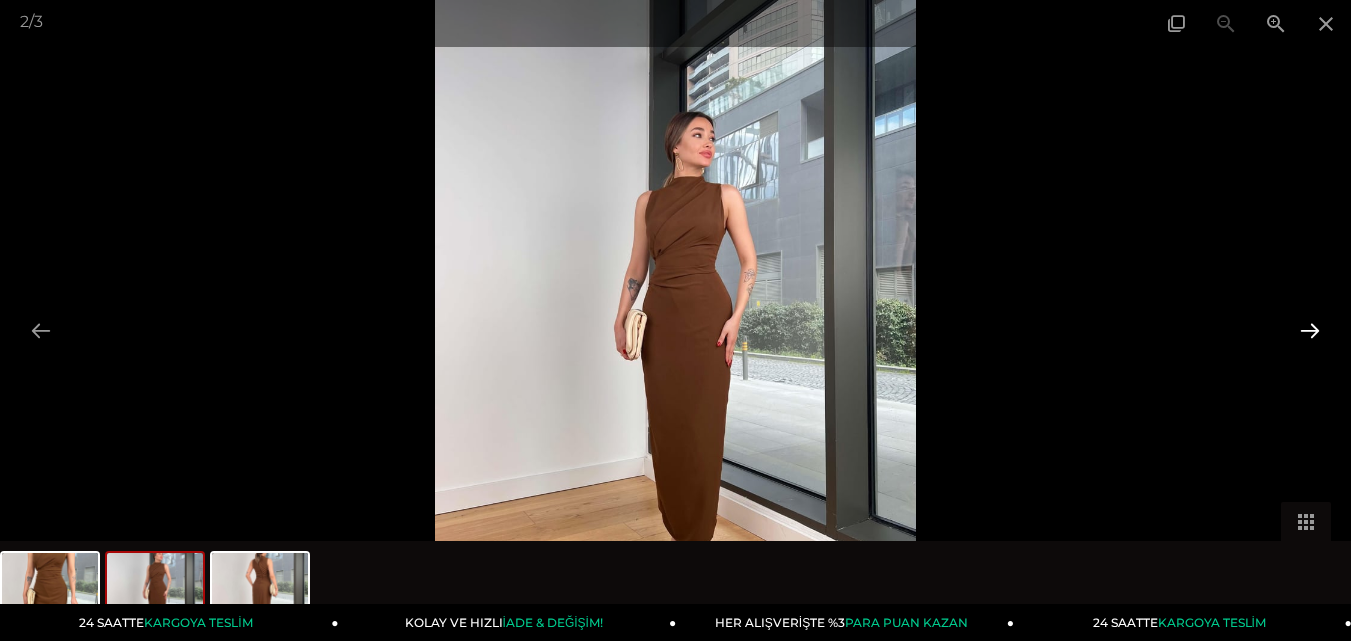 click at bounding box center (1310, 330) 